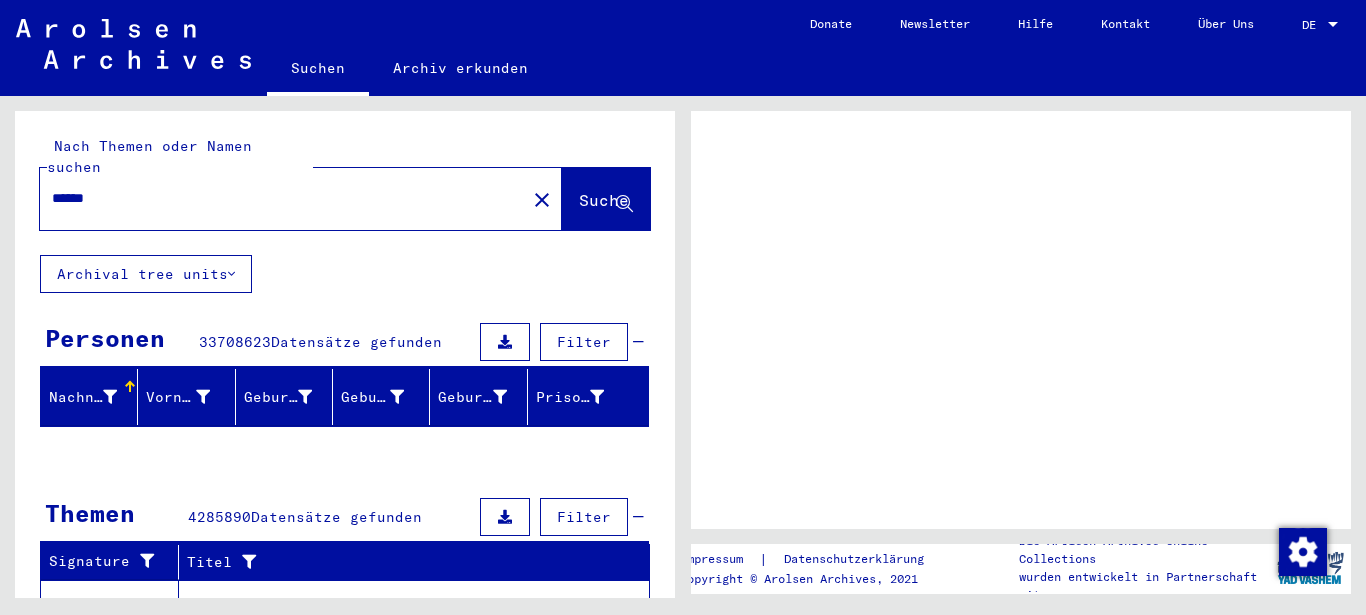 scroll, scrollTop: 0, scrollLeft: 0, axis: both 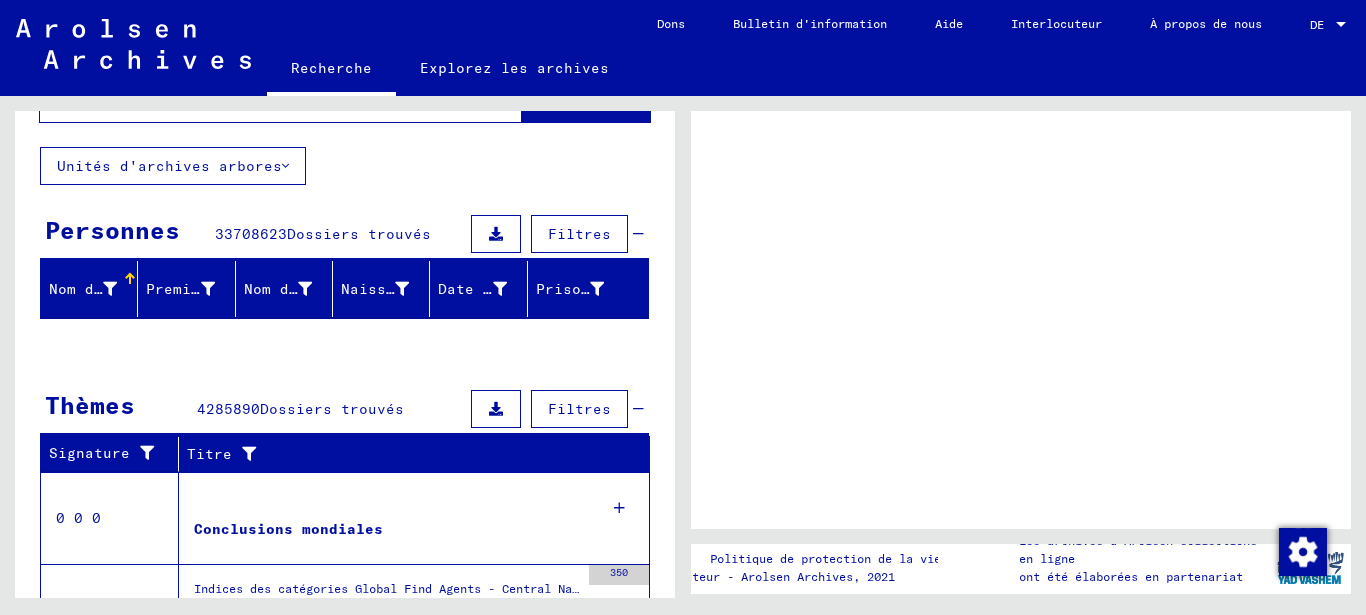 click on "Filtres" at bounding box center (579, 234) 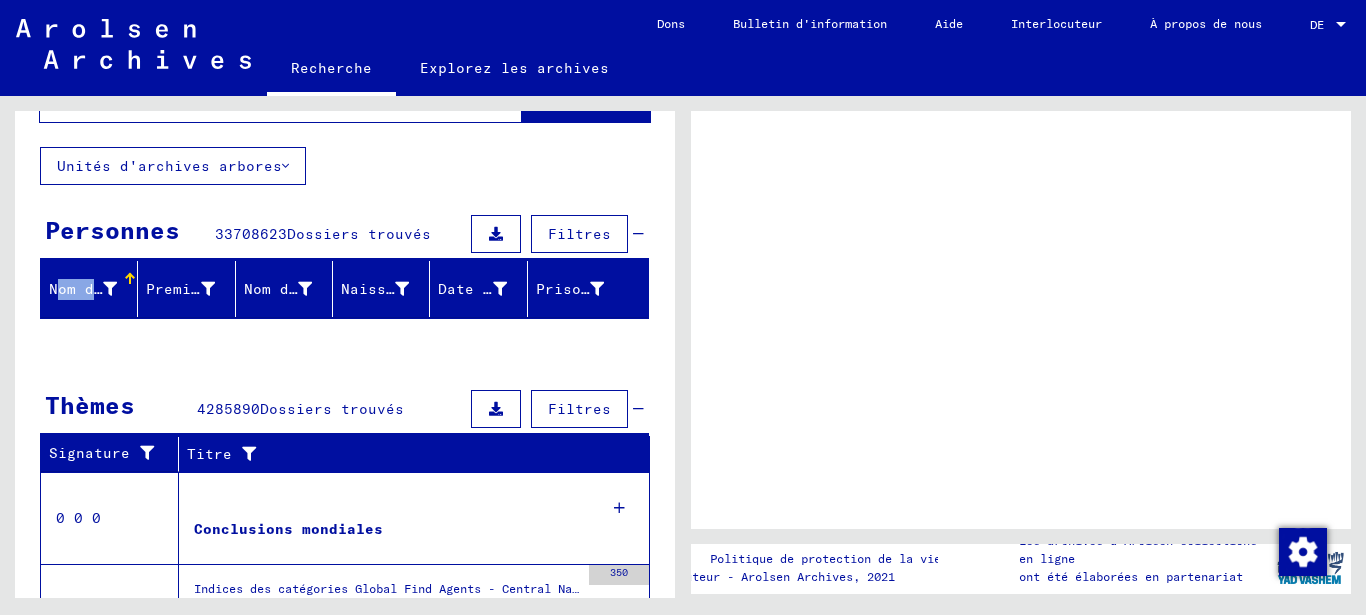 click on "Nom de famille" at bounding box center [83, 289] 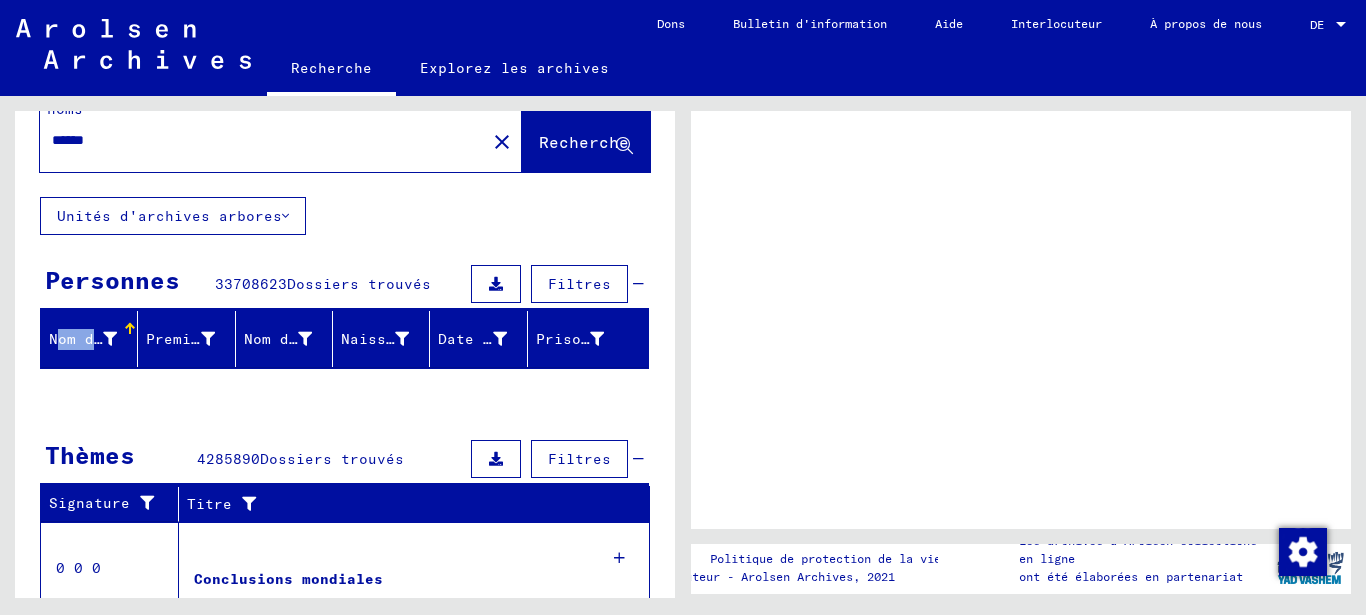 scroll, scrollTop: 0, scrollLeft: 0, axis: both 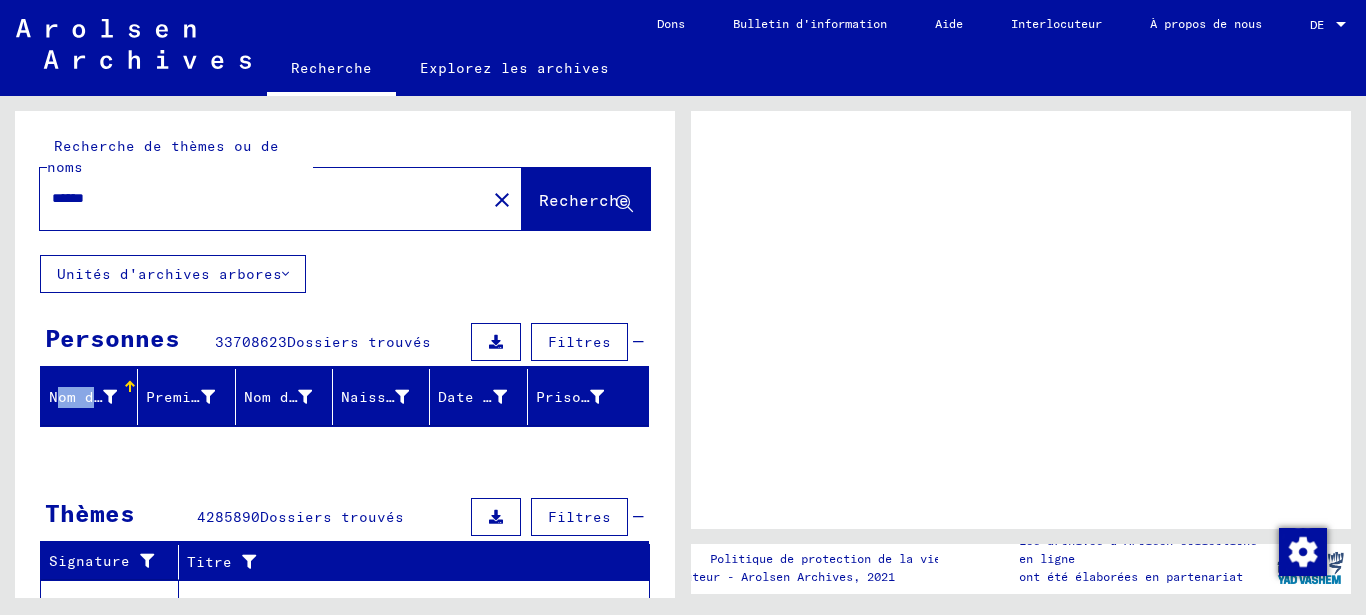 click on "Filtres" at bounding box center (579, 342) 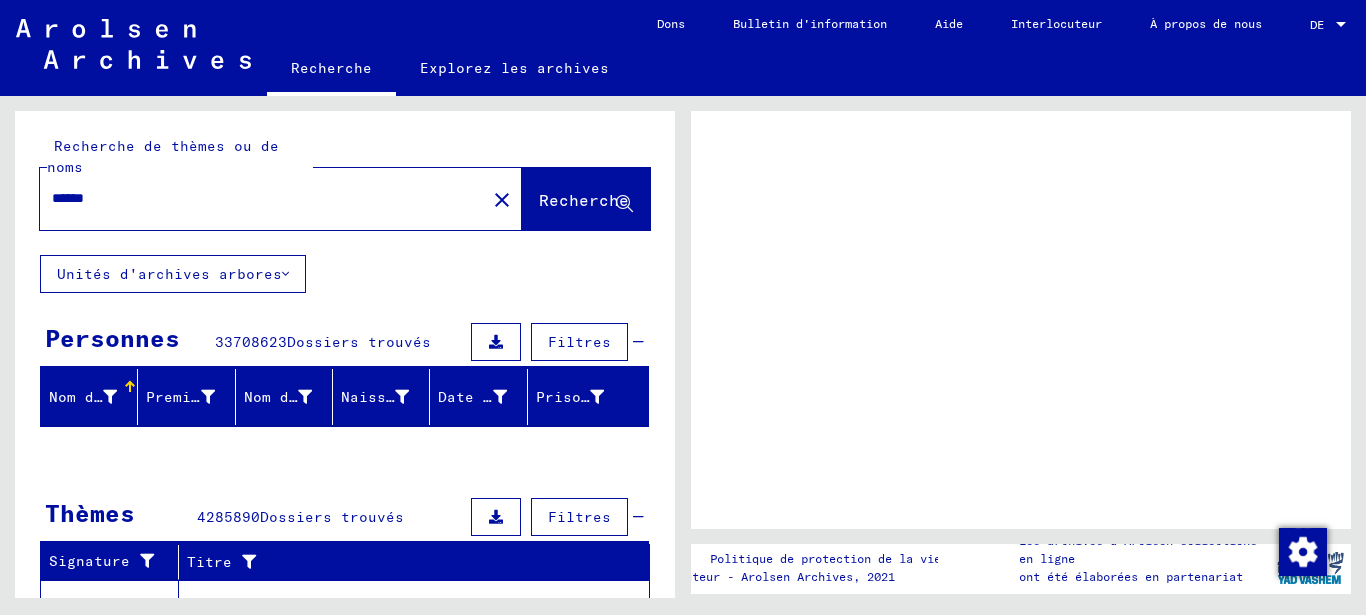click on "Filtres" at bounding box center [555, 342] 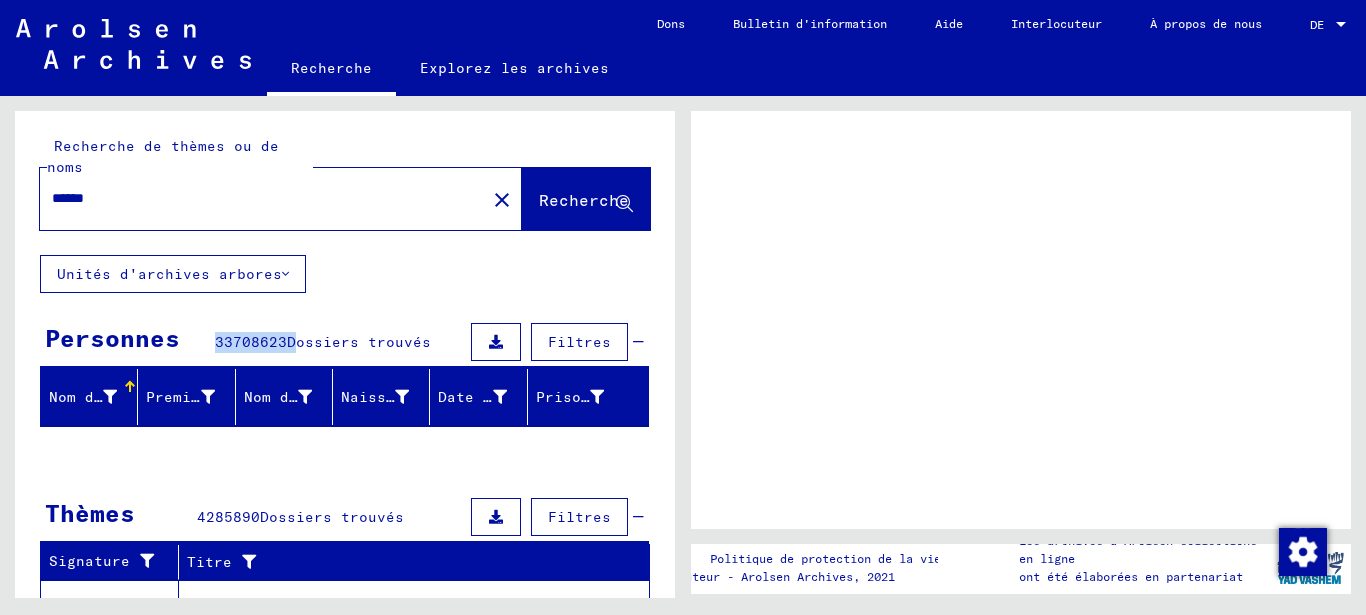 drag, startPoint x: 229, startPoint y: 338, endPoint x: 253, endPoint y: 339, distance: 24.020824 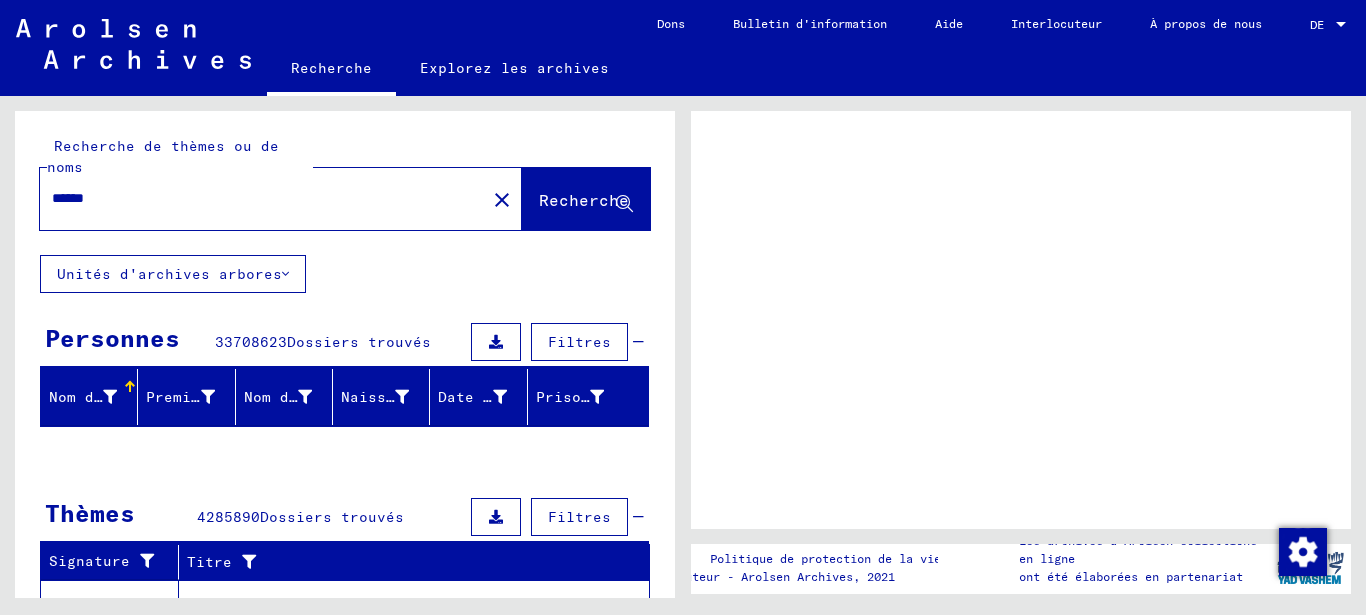 click on "Dossiers trouvés" at bounding box center [359, 342] 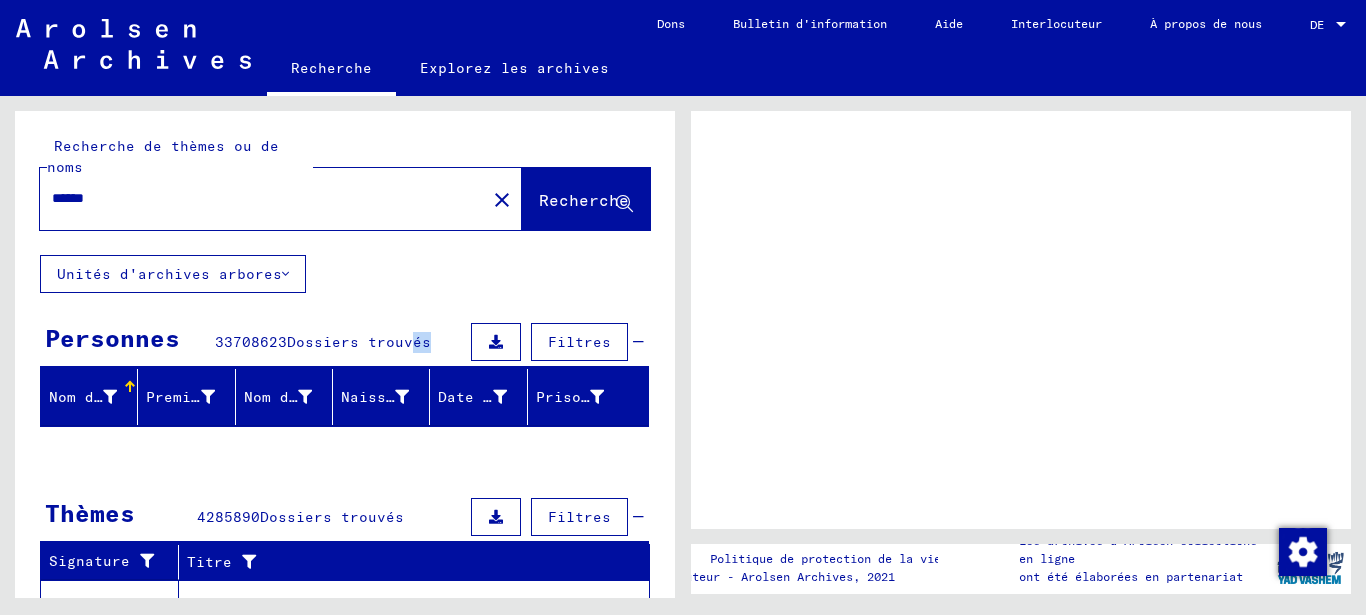 click at bounding box center [496, 342] 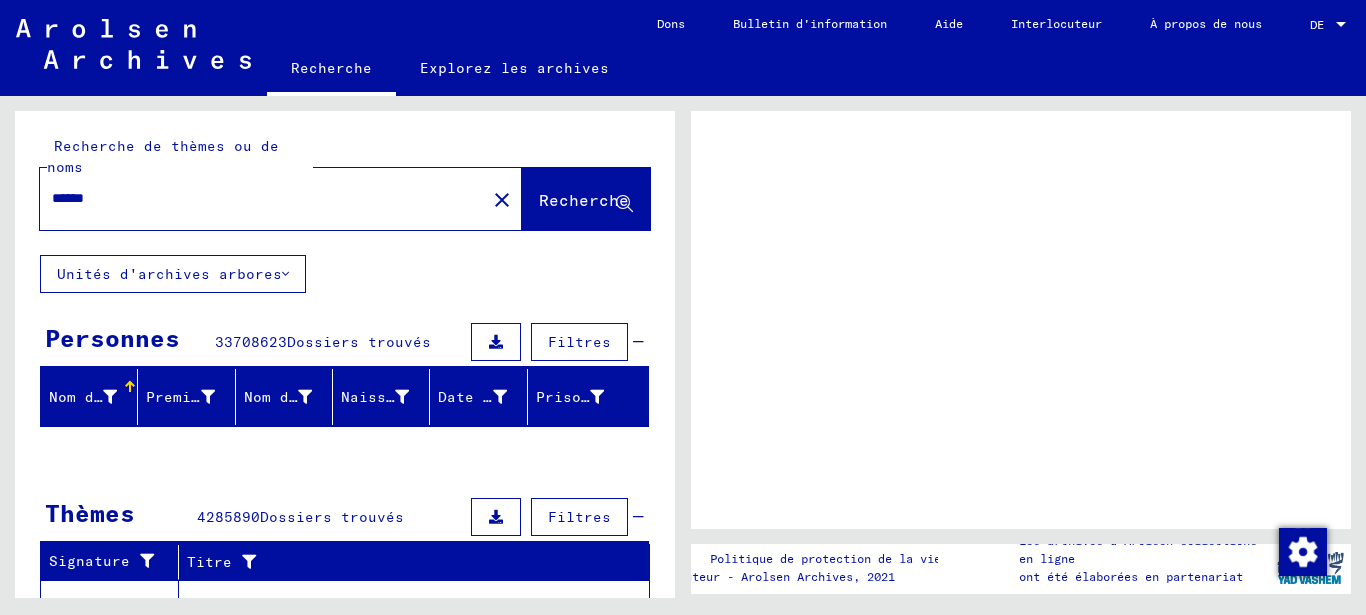 click on "Premier nom" at bounding box center (180, 397) 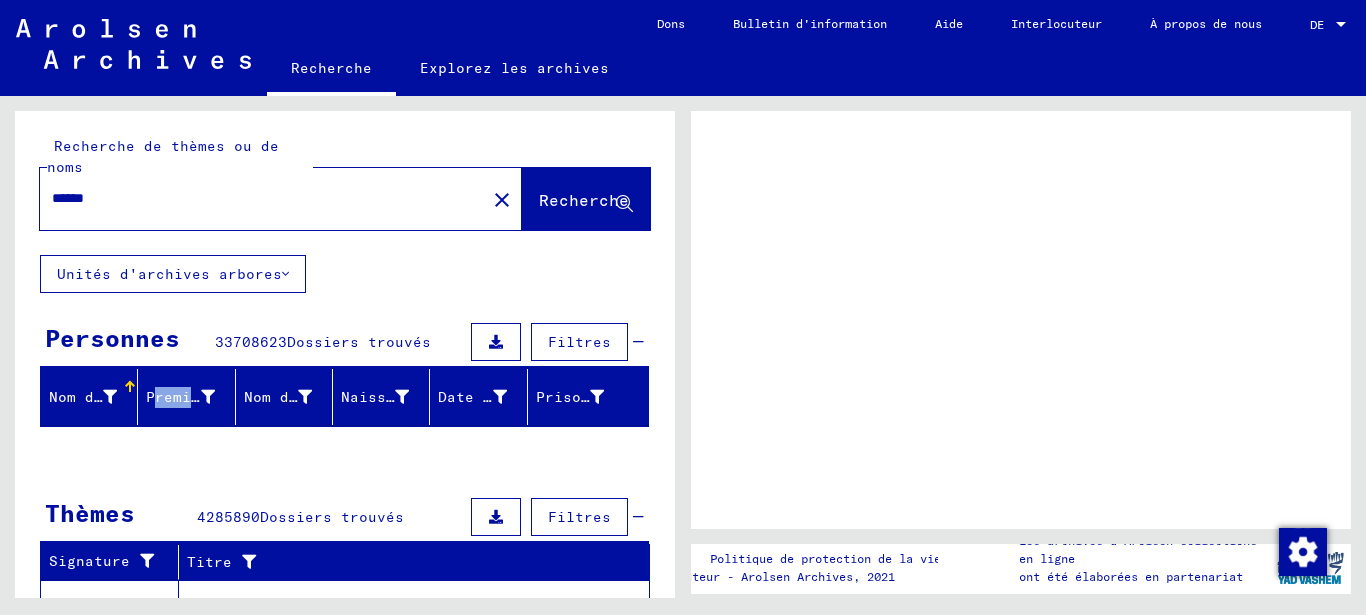 click on "Premier nom" at bounding box center (180, 397) 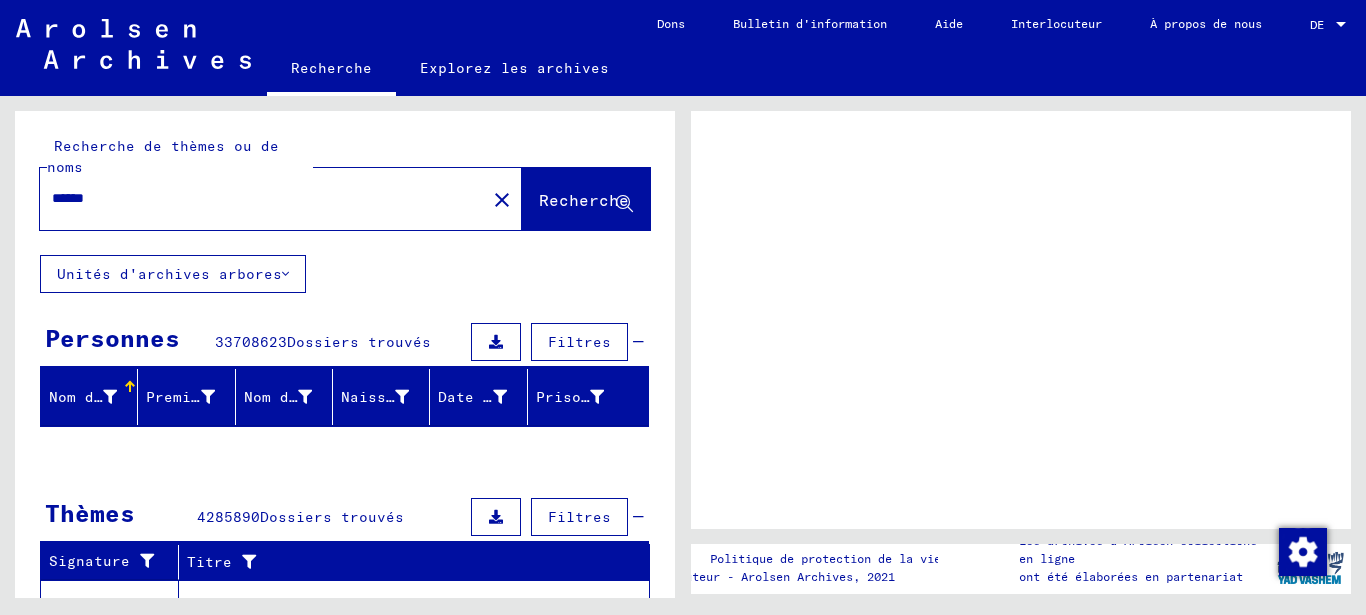 click on "Premier nom" at bounding box center (180, 397) 